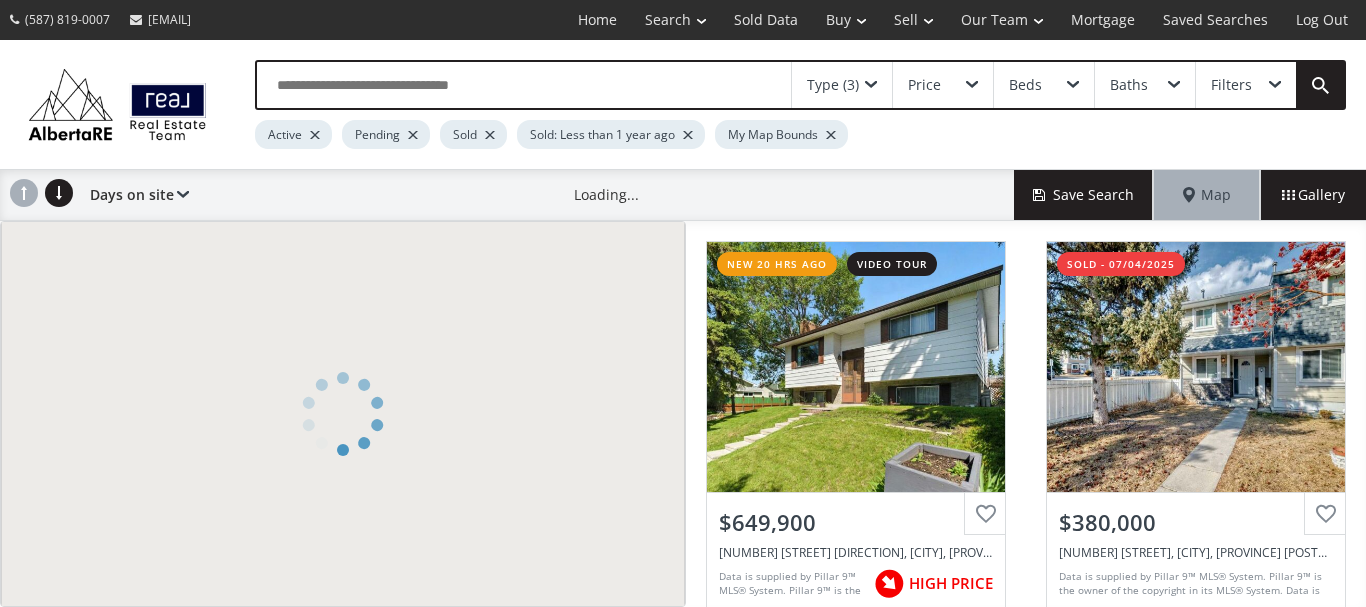 scroll, scrollTop: 0, scrollLeft: 0, axis: both 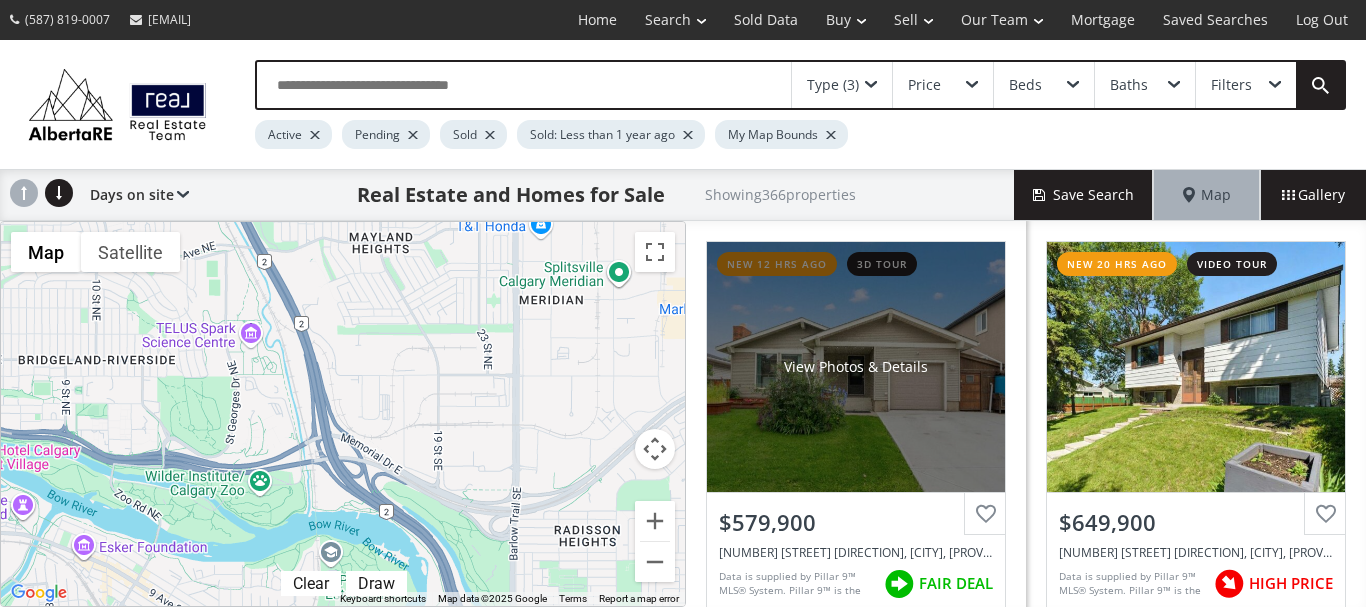 drag, startPoint x: 38, startPoint y: 568, endPoint x: 765, endPoint y: 335, distance: 763.4252 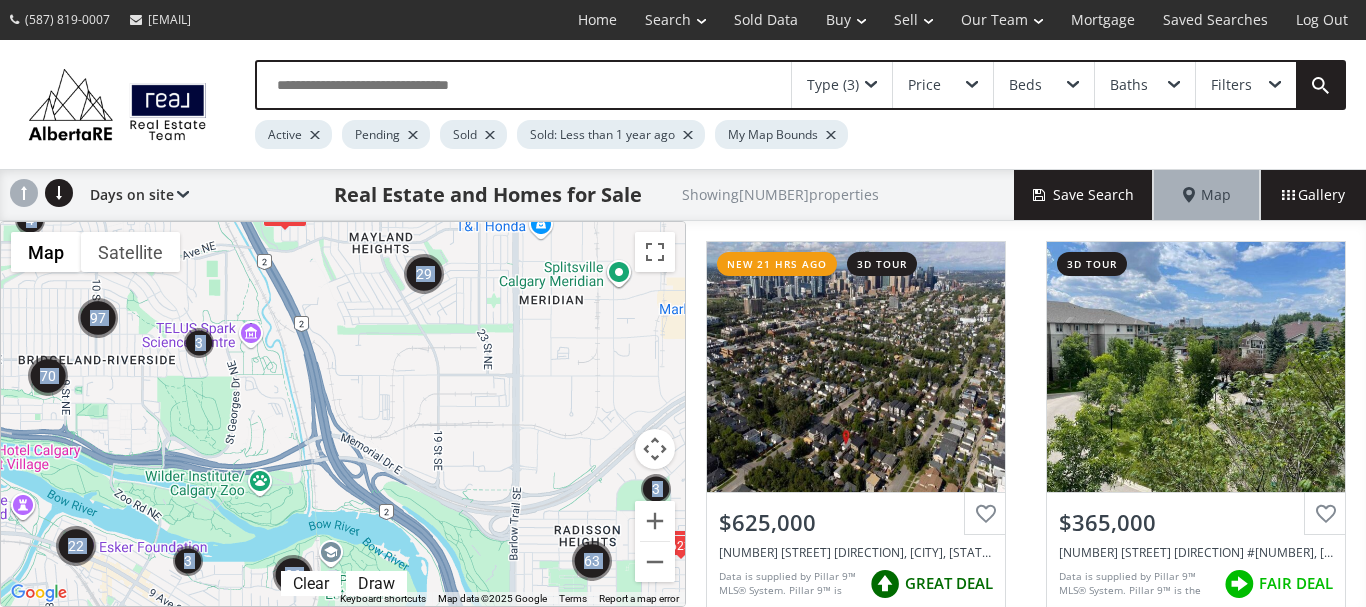 drag, startPoint x: 184, startPoint y: 546, endPoint x: 464, endPoint y: 315, distance: 362.98898 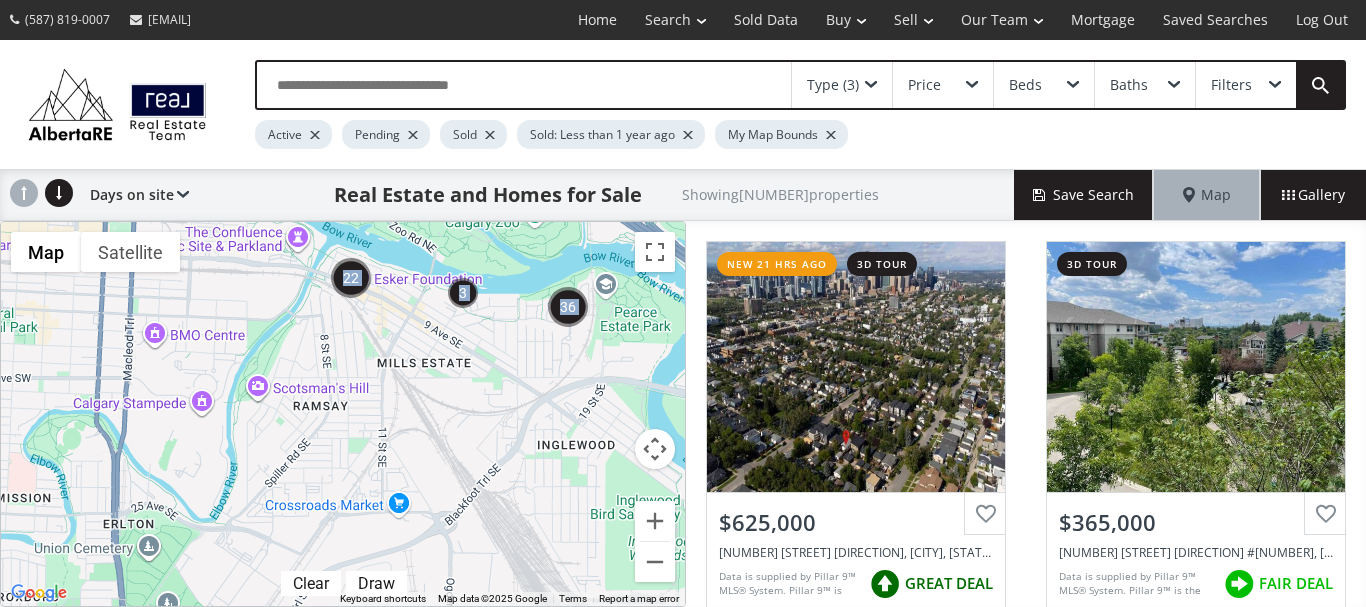 drag, startPoint x: 216, startPoint y: 577, endPoint x: 494, endPoint y: 308, distance: 386.83975 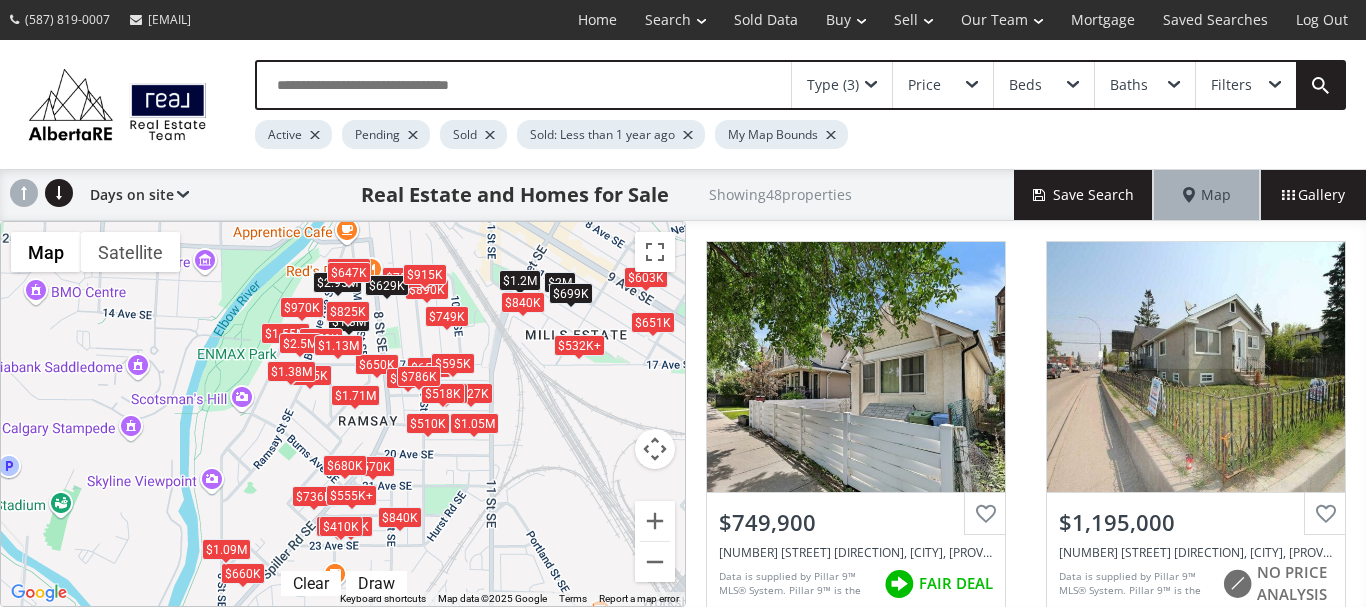 drag, startPoint x: 385, startPoint y: 291, endPoint x: 392, endPoint y: 328, distance: 37.65634 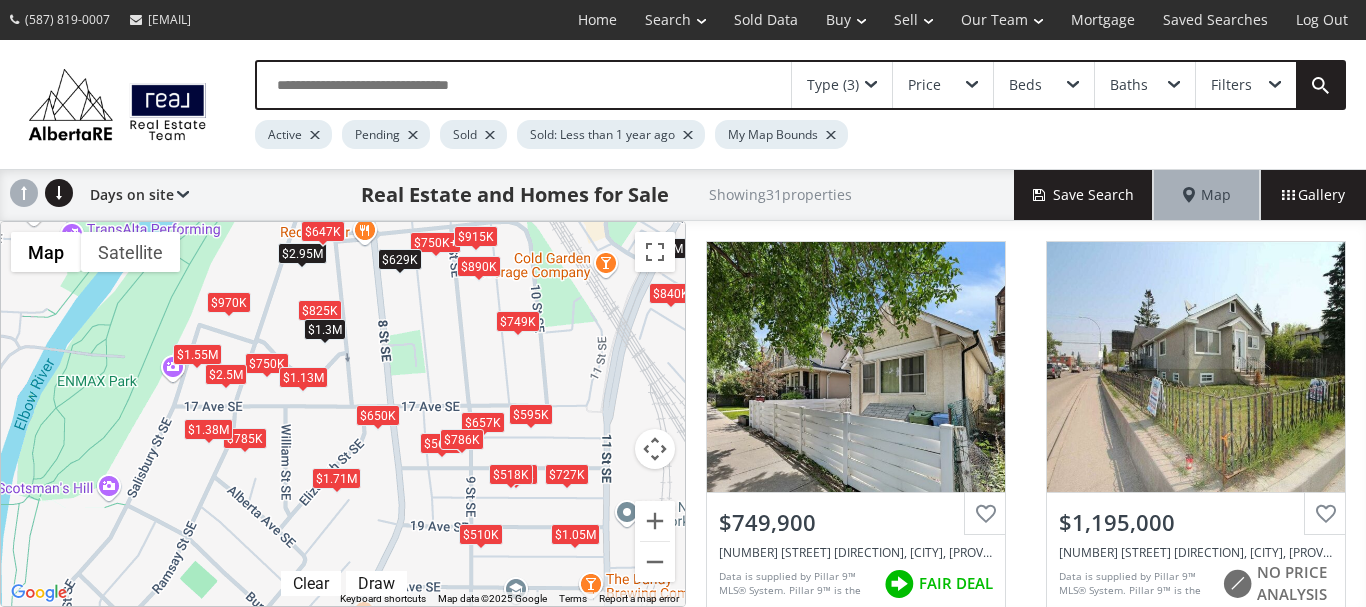 click on "$1.3M" at bounding box center (325, 329) 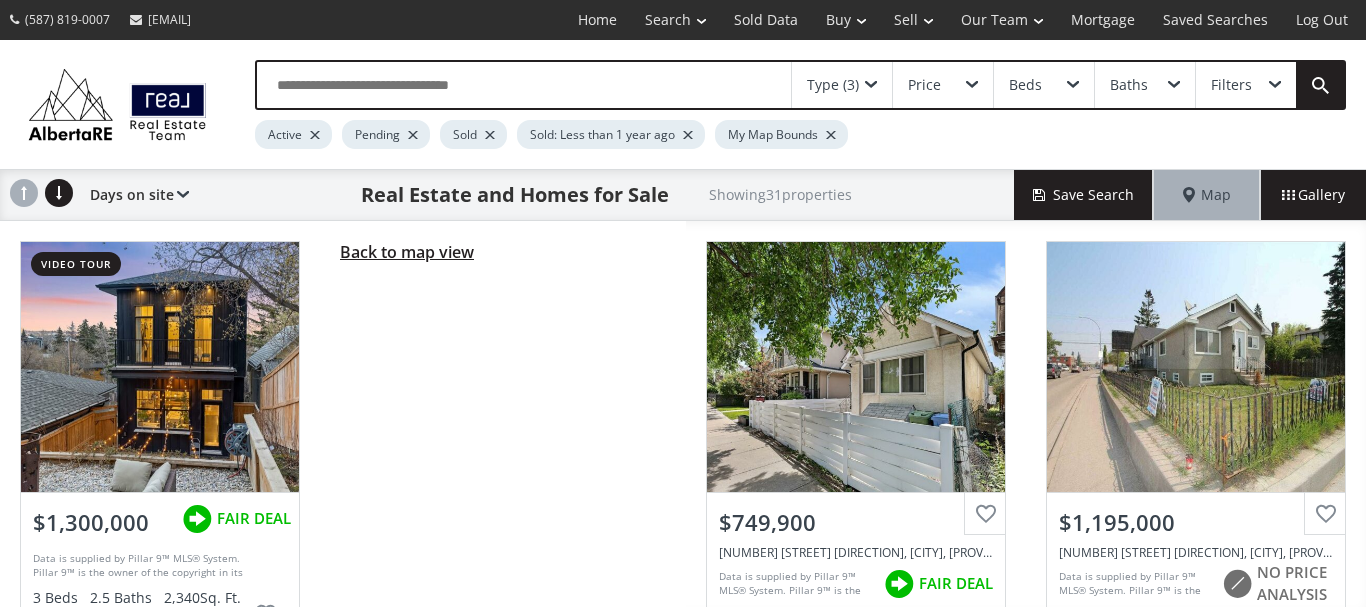 click on "Back to map view" at bounding box center (407, 252) 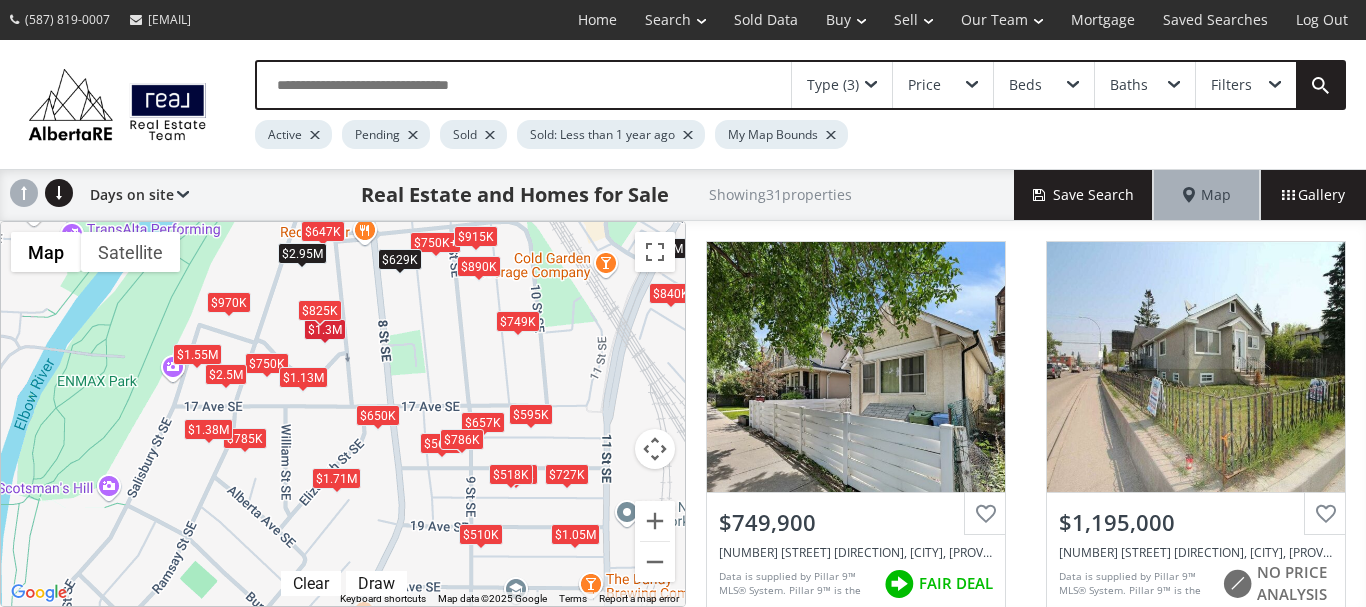 click on "$2.95M" at bounding box center (302, 253) 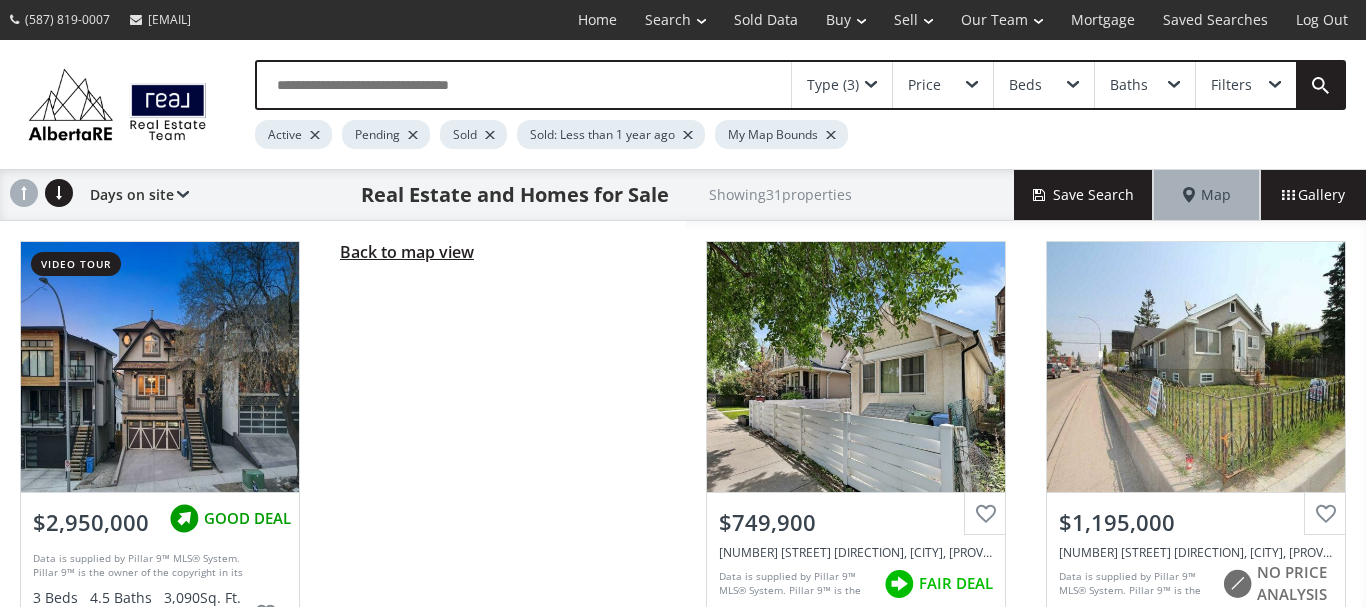 click on "Back to map view" at bounding box center (407, 252) 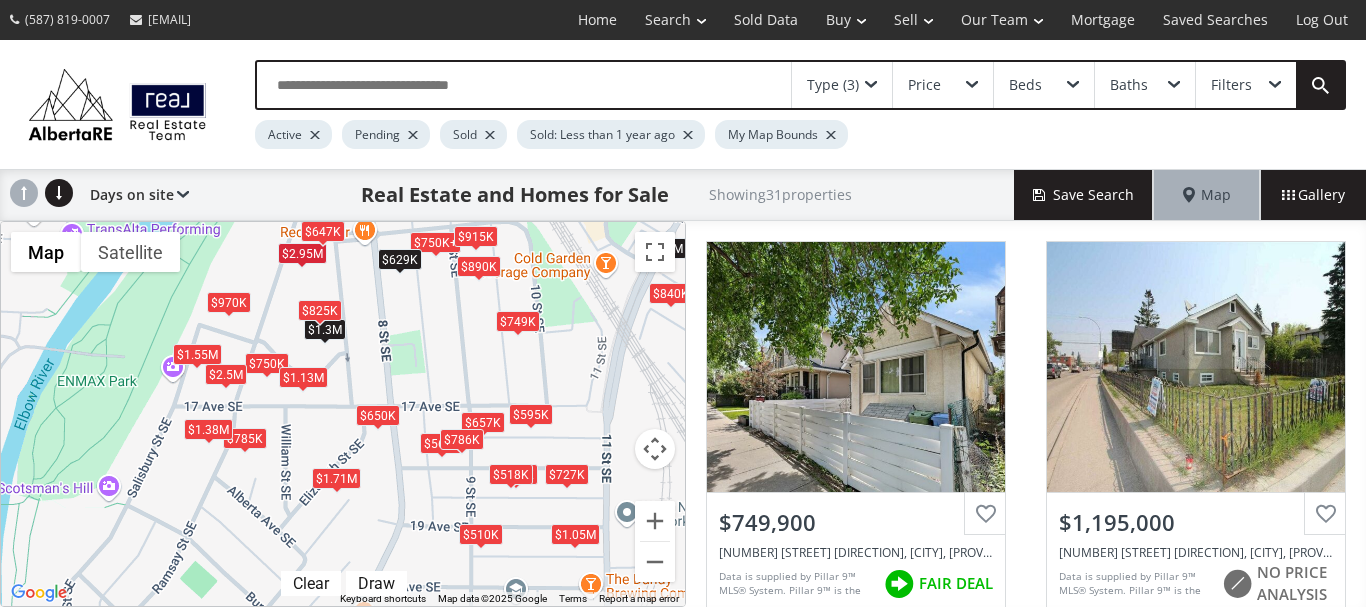 click on "$629K" at bounding box center [400, 259] 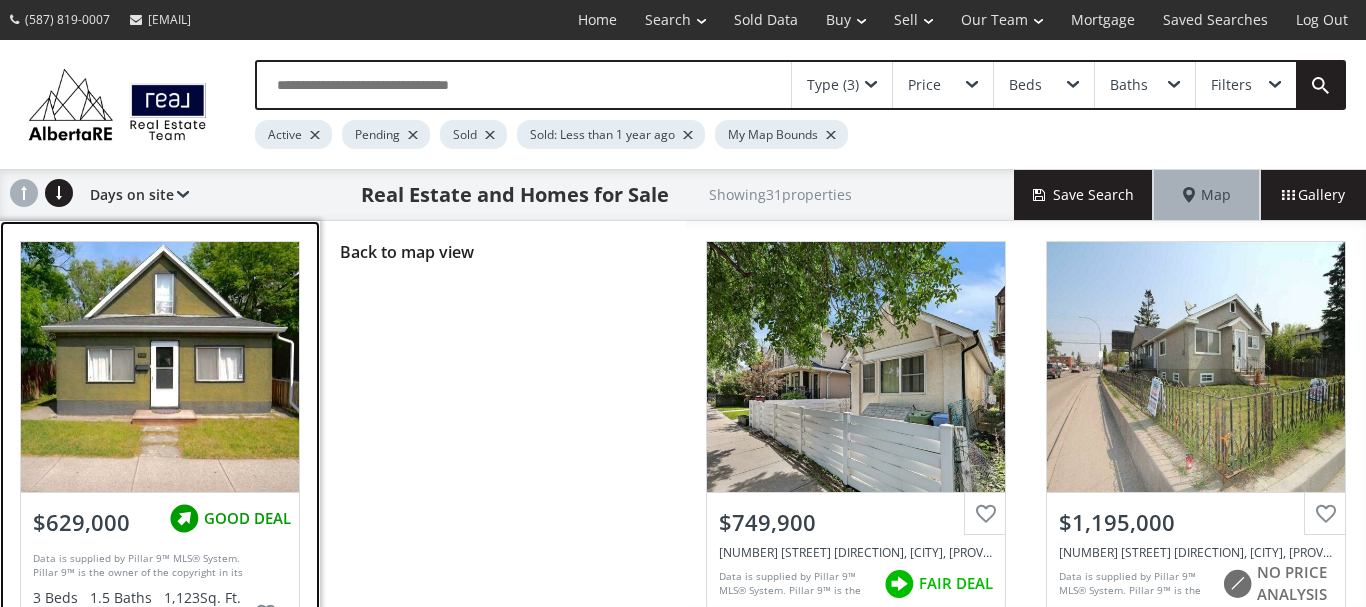 click at bounding box center (160, 367) 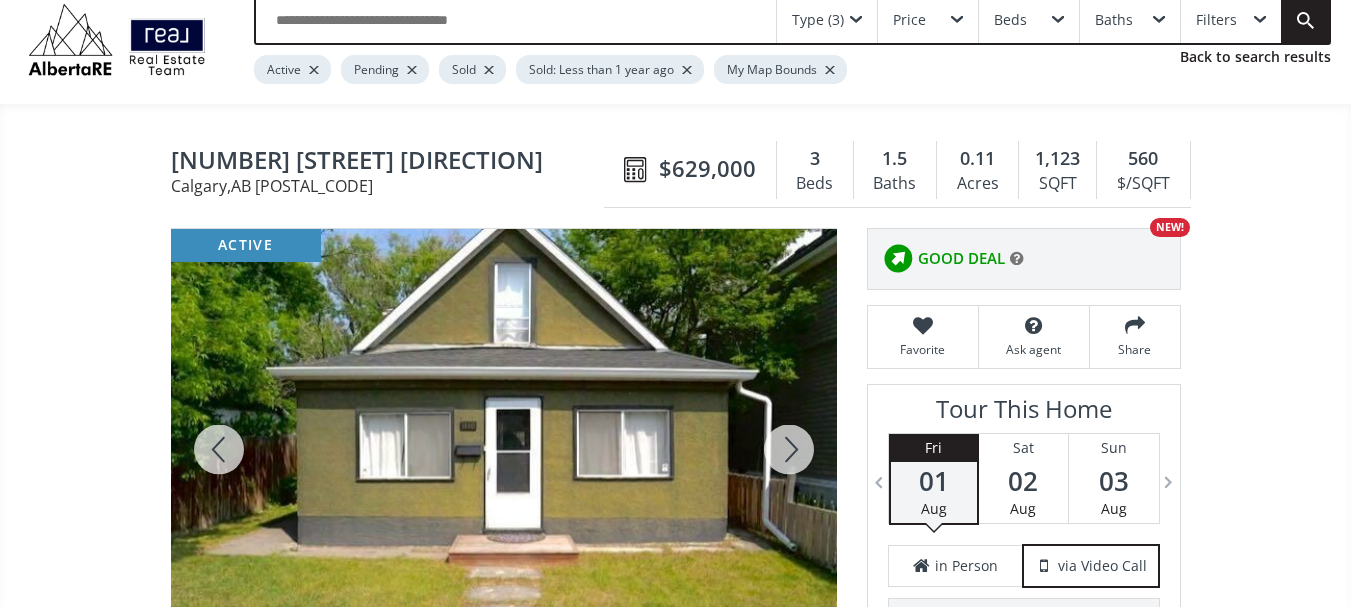 scroll, scrollTop: 100, scrollLeft: 0, axis: vertical 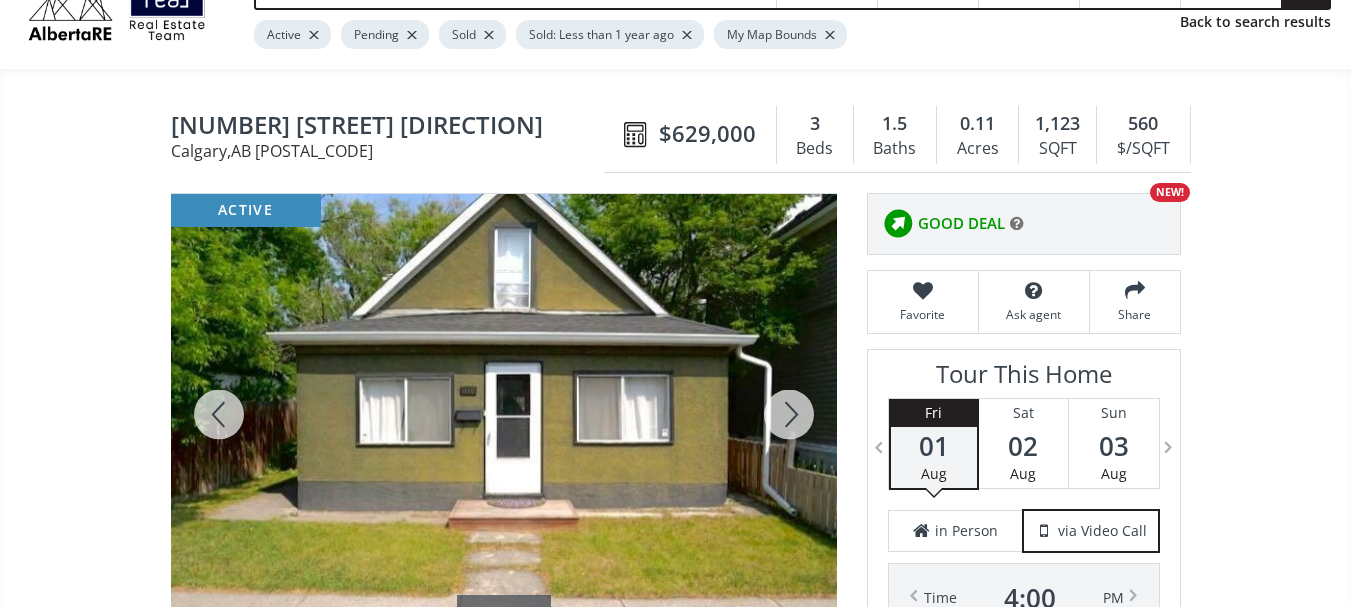 click at bounding box center [789, 414] 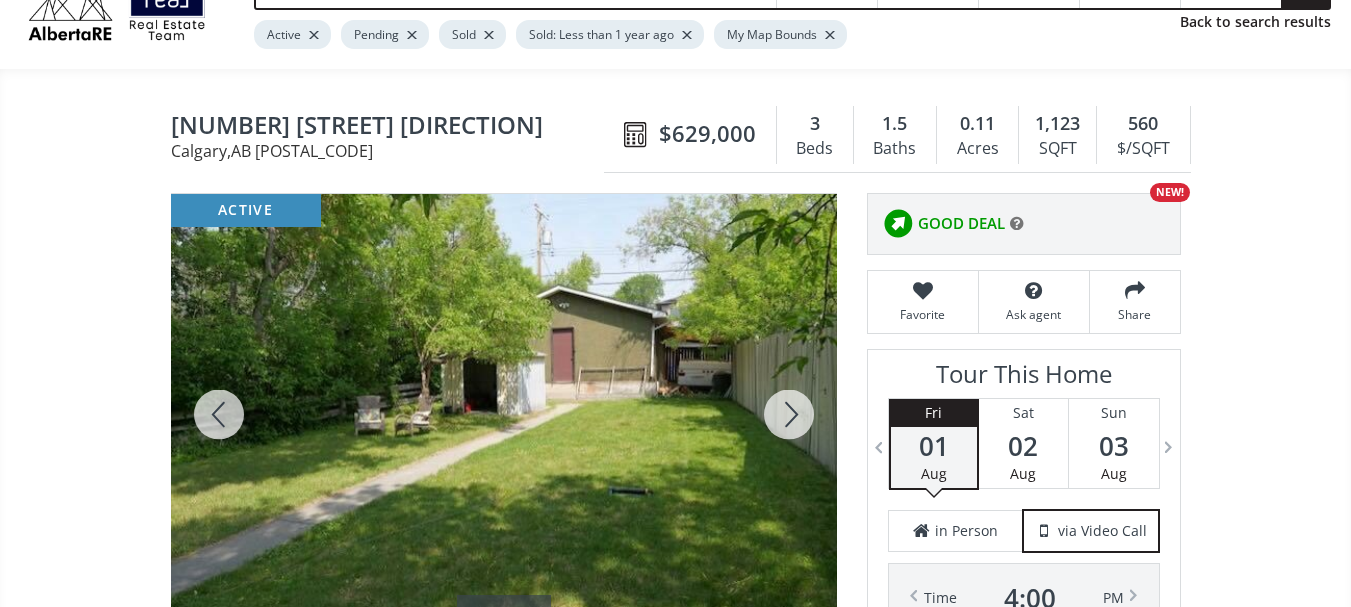 click at bounding box center (789, 414) 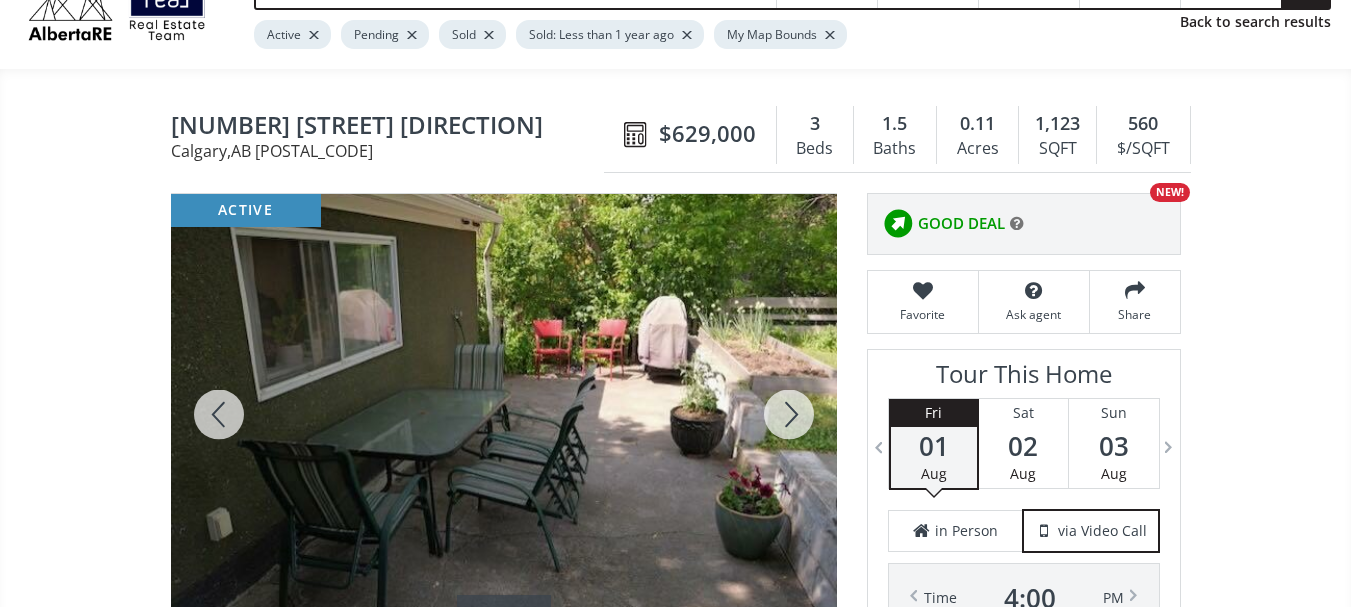 click at bounding box center [789, 414] 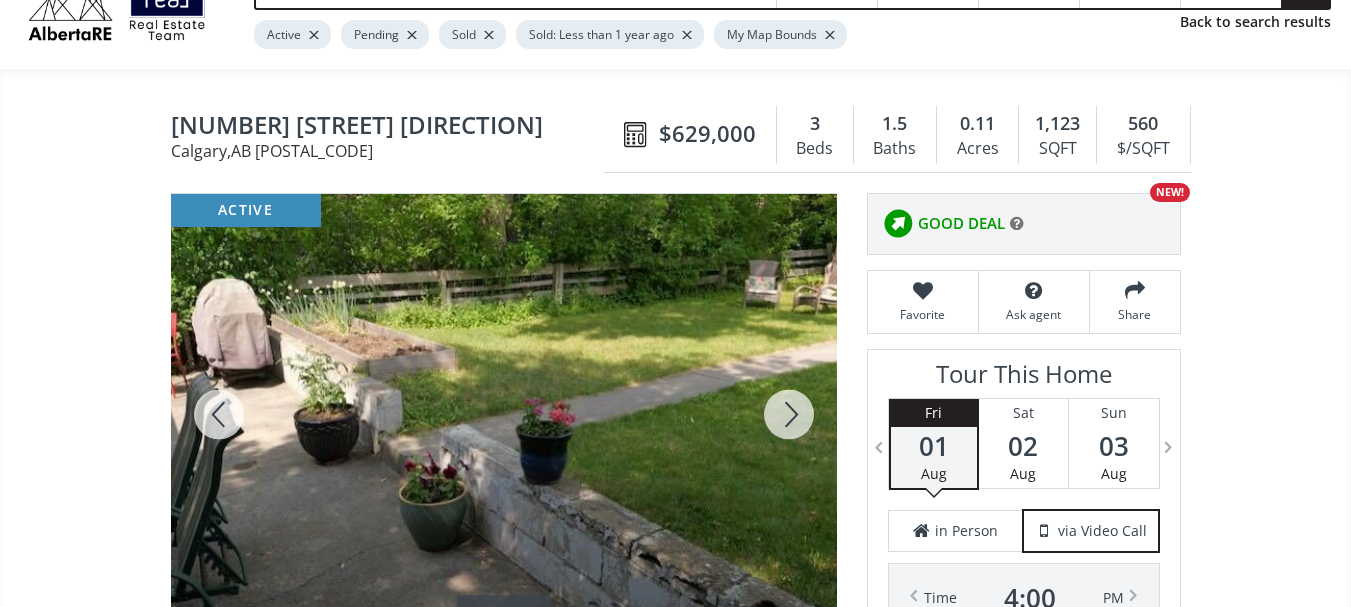 click at bounding box center (789, 414) 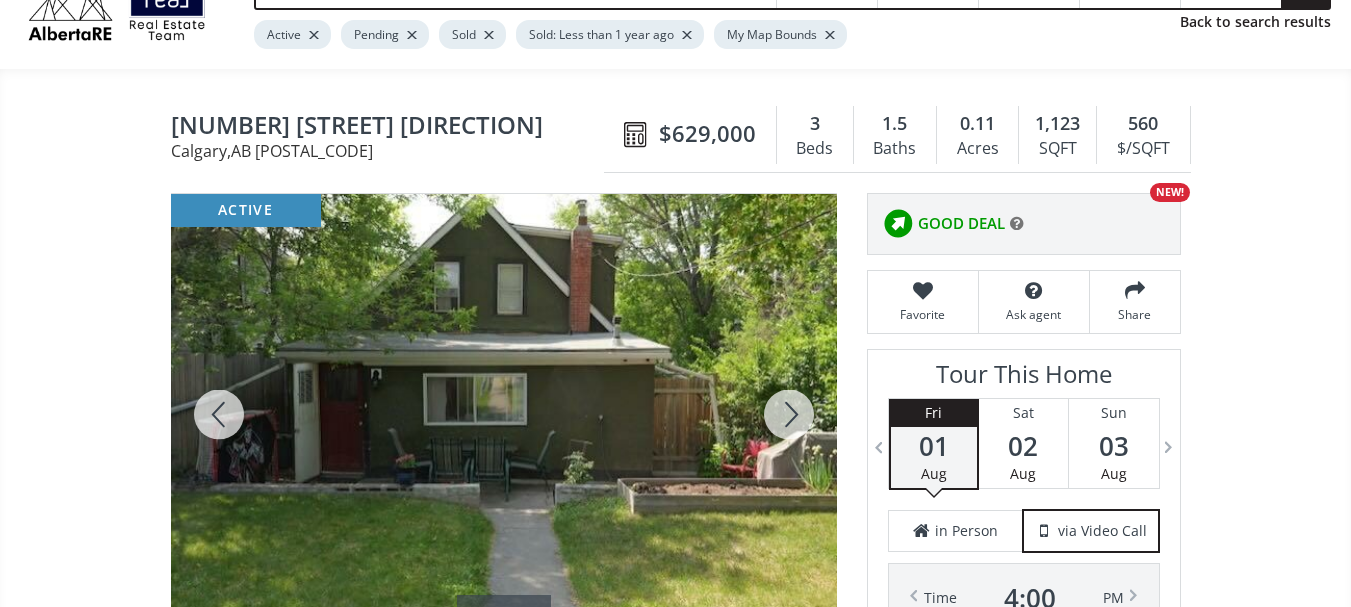 click at bounding box center [789, 414] 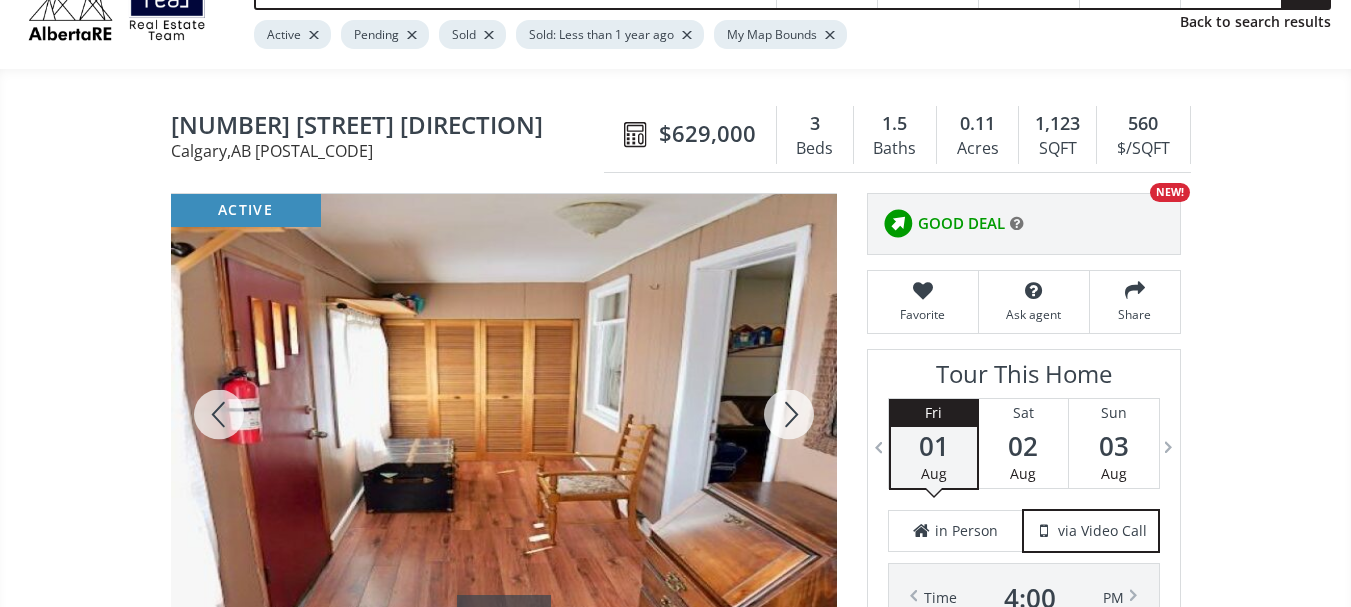 click at bounding box center (789, 414) 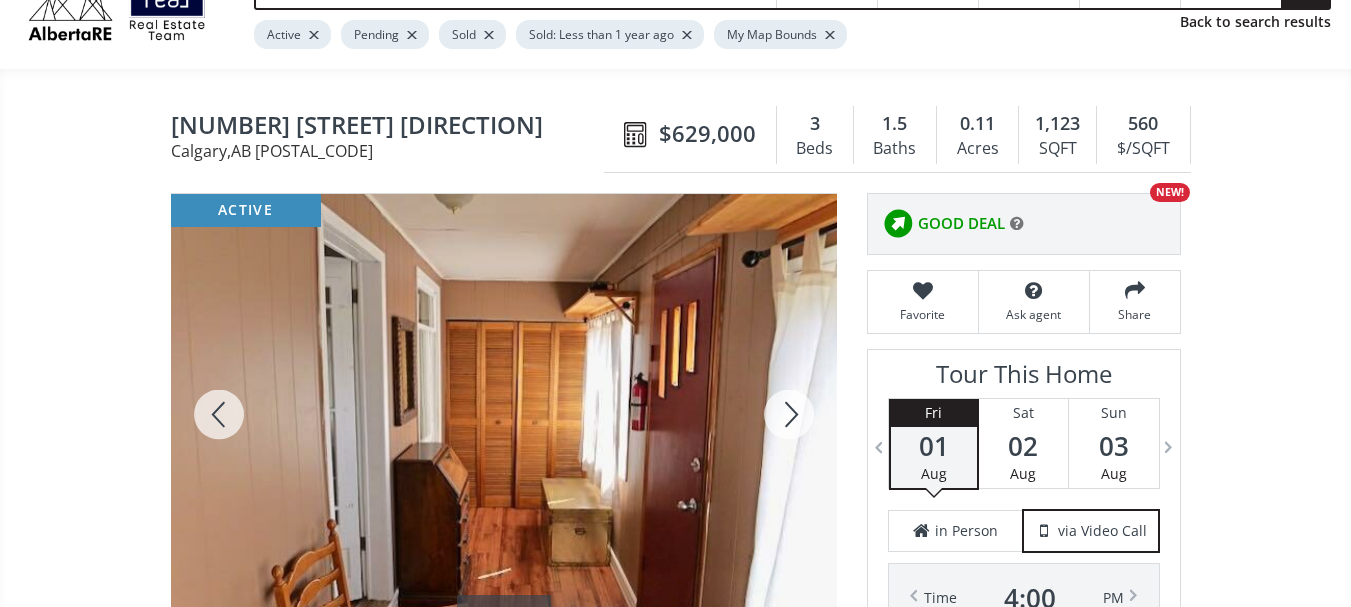 click at bounding box center (789, 414) 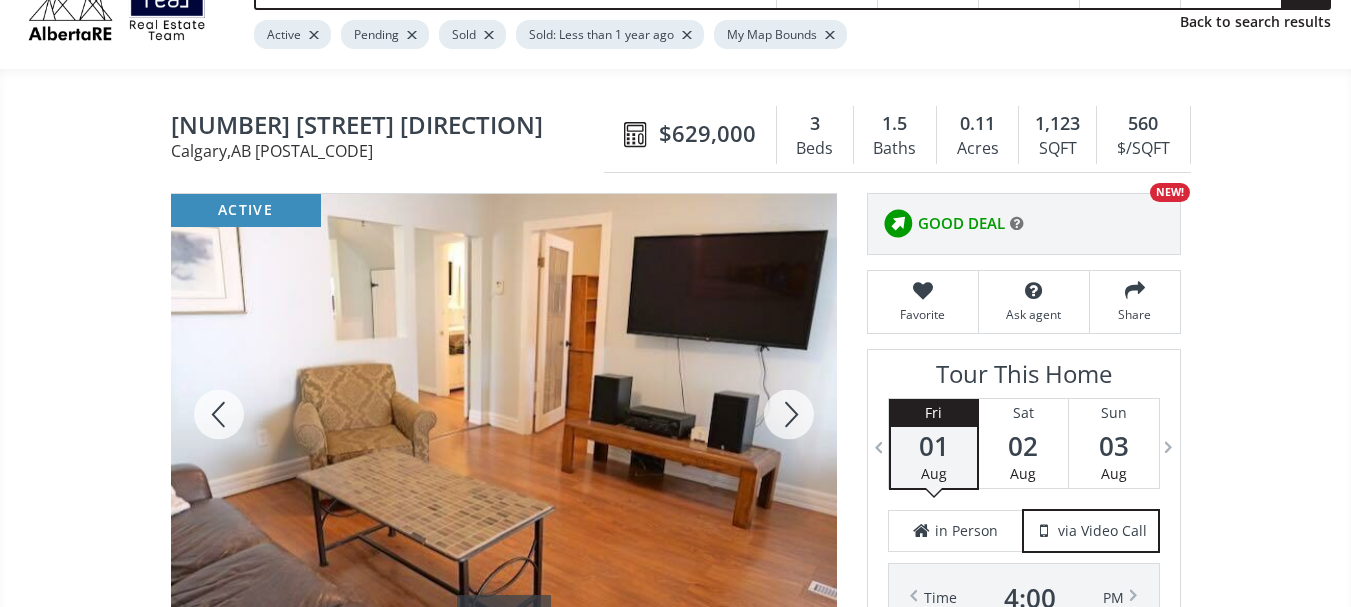 click at bounding box center (789, 414) 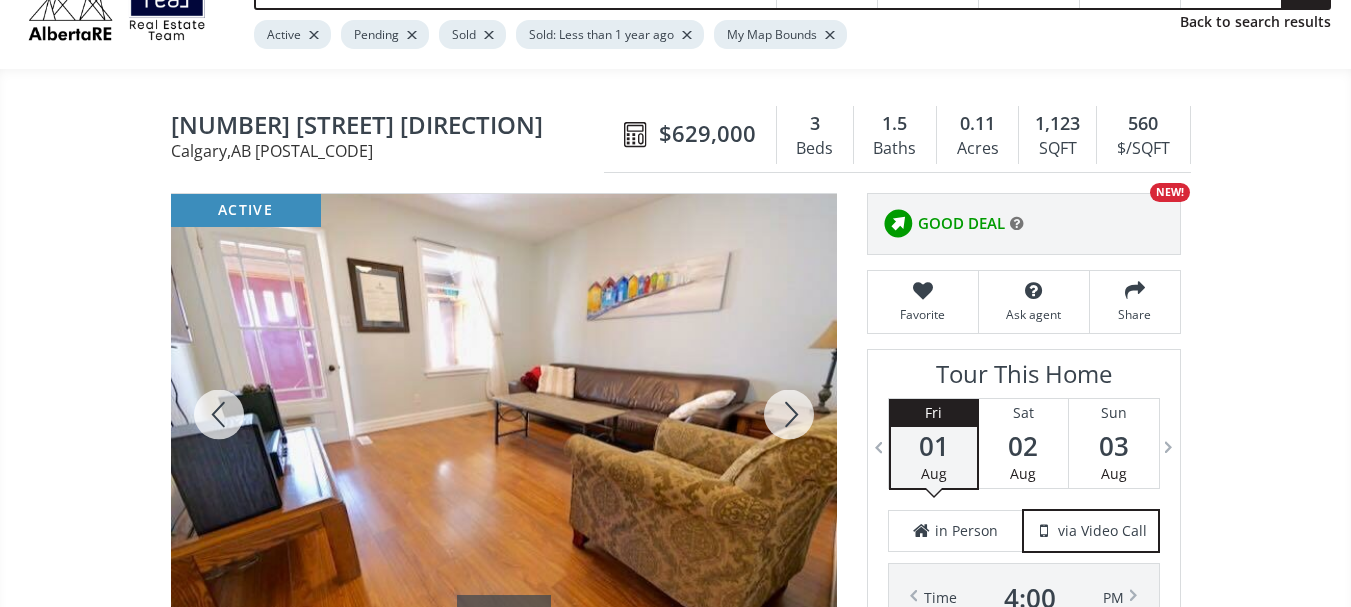 click at bounding box center [789, 414] 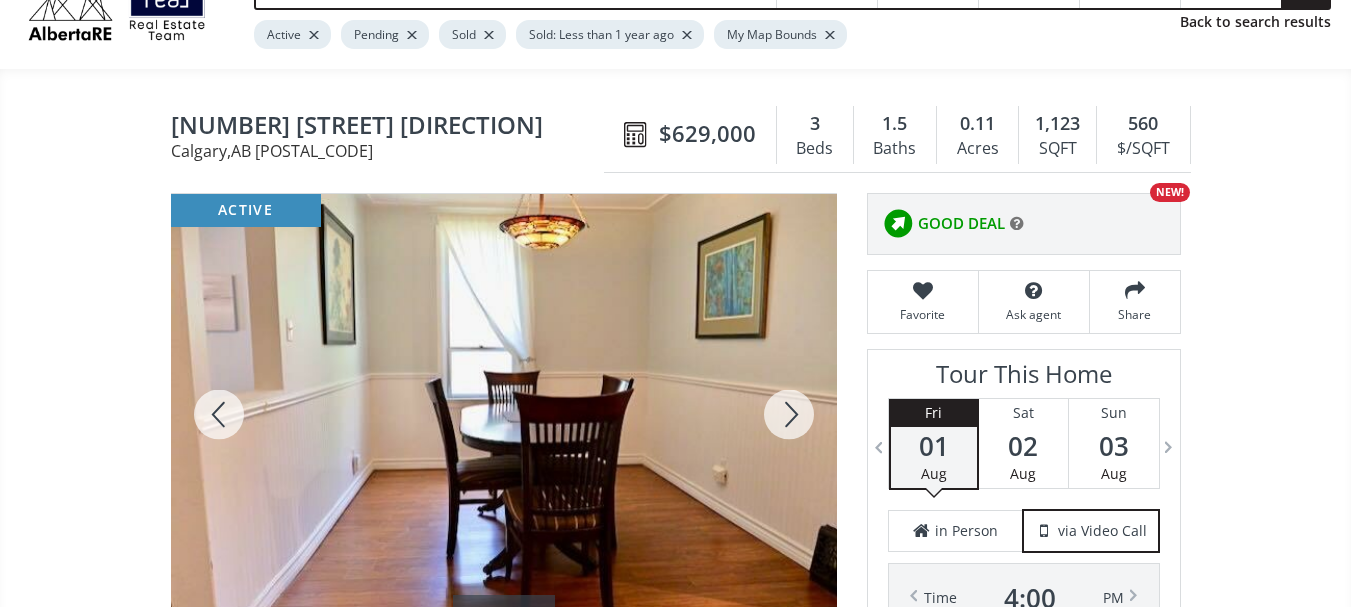 click at bounding box center [789, 414] 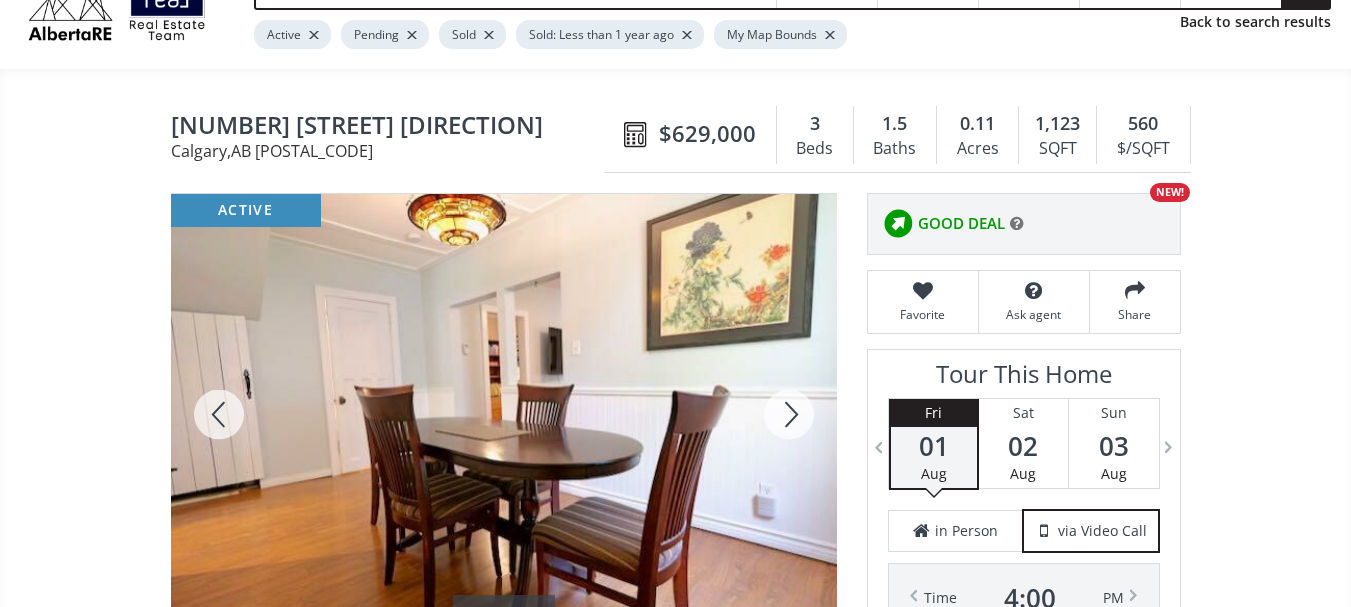 click at bounding box center [789, 414] 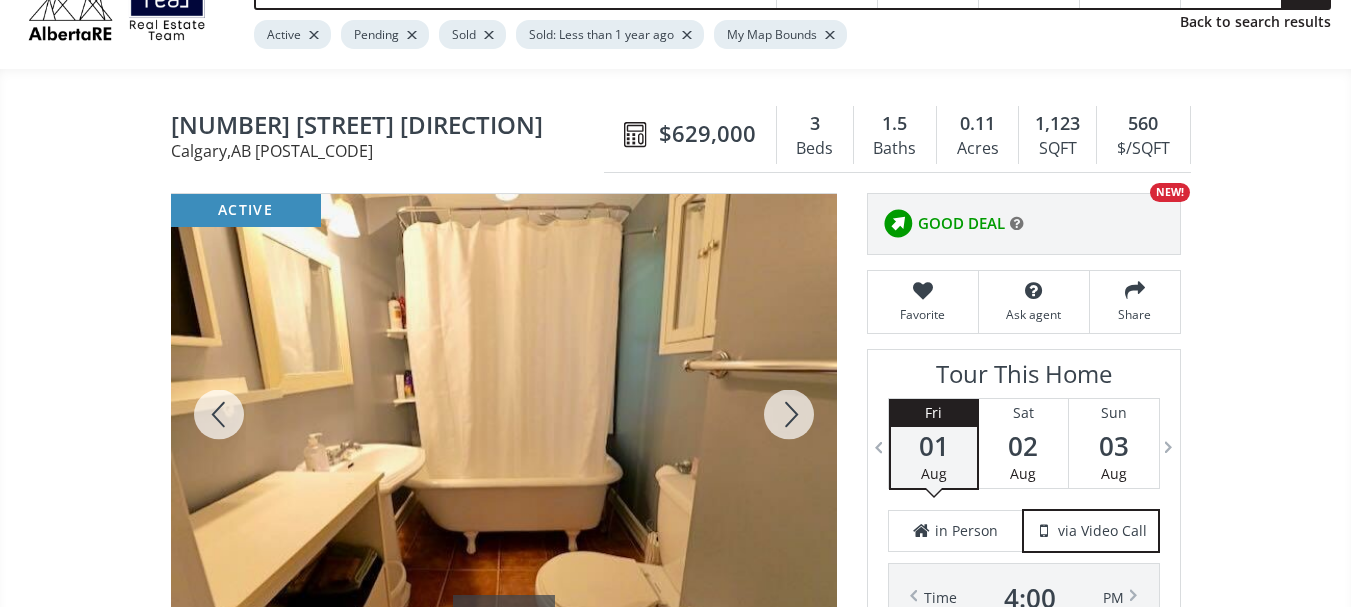 click at bounding box center [789, 414] 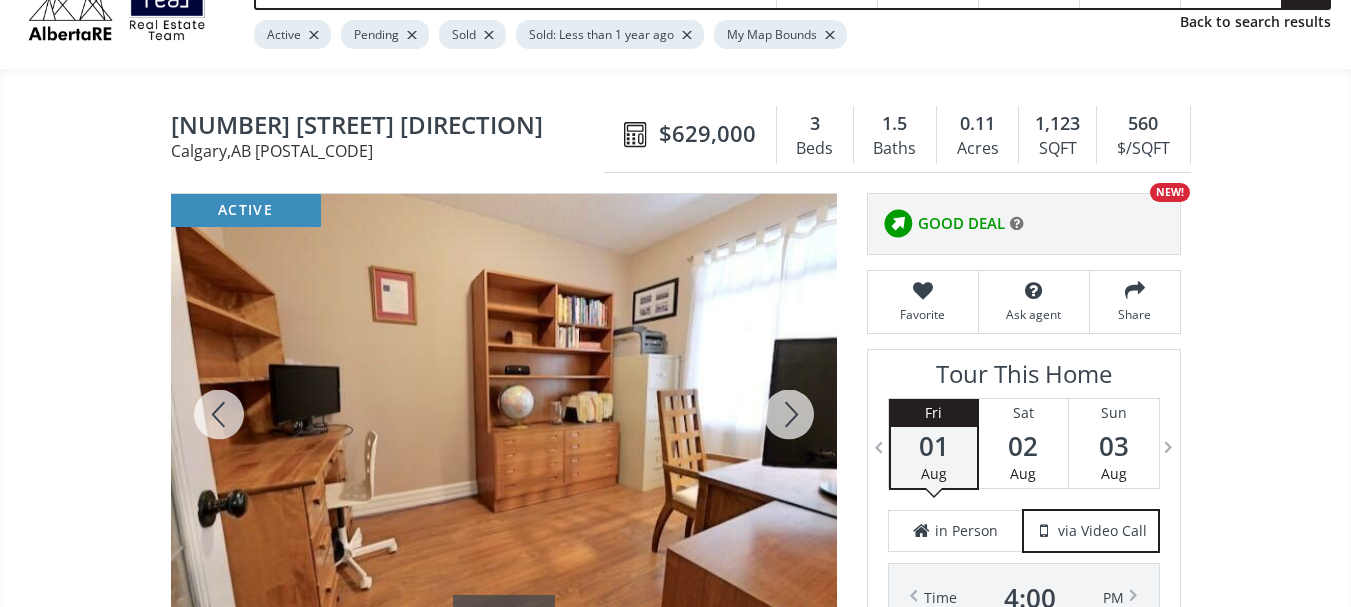 click at bounding box center (789, 414) 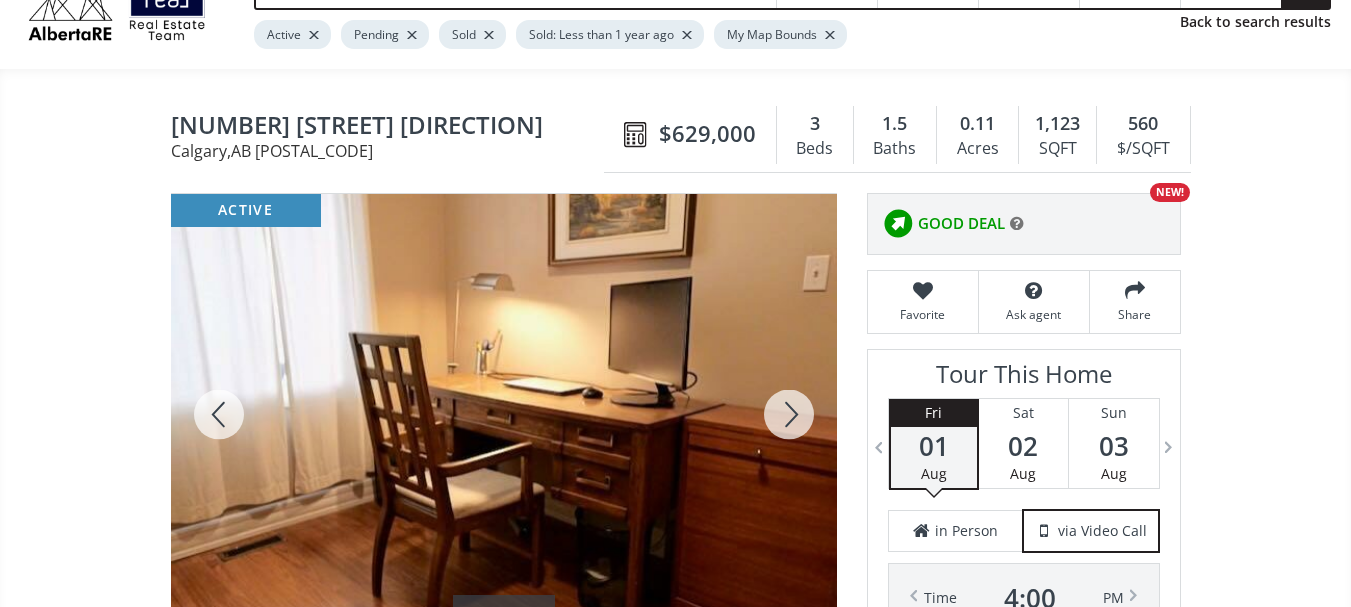 click at bounding box center (789, 414) 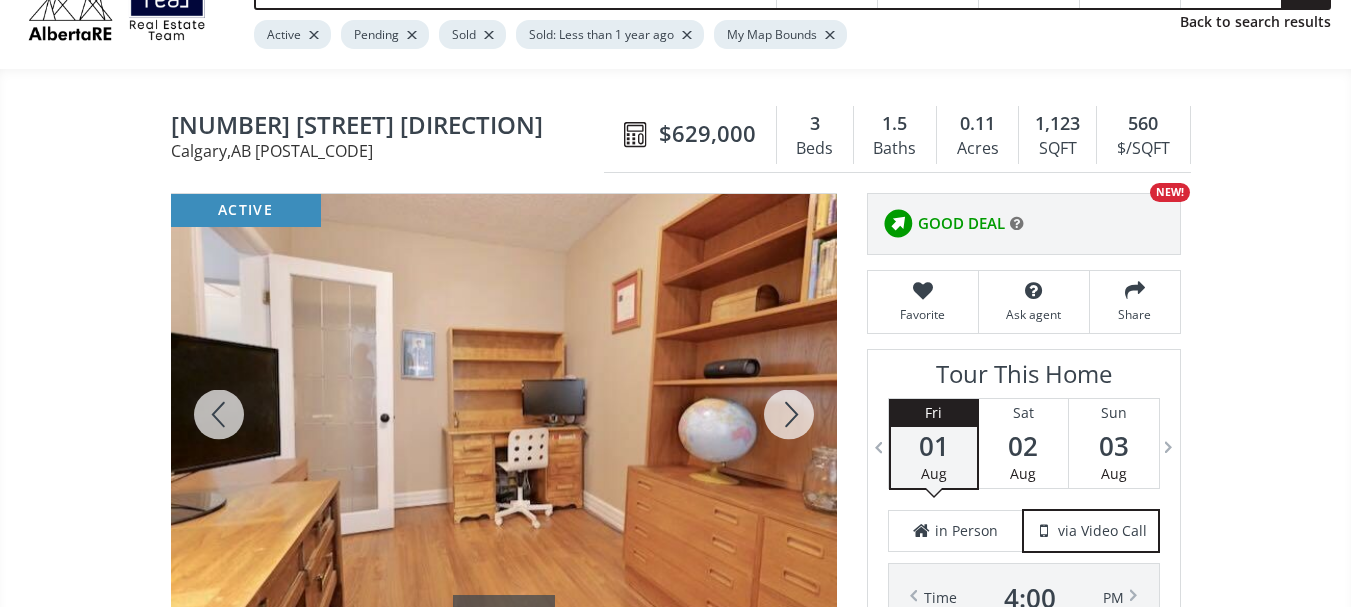 click at bounding box center [789, 414] 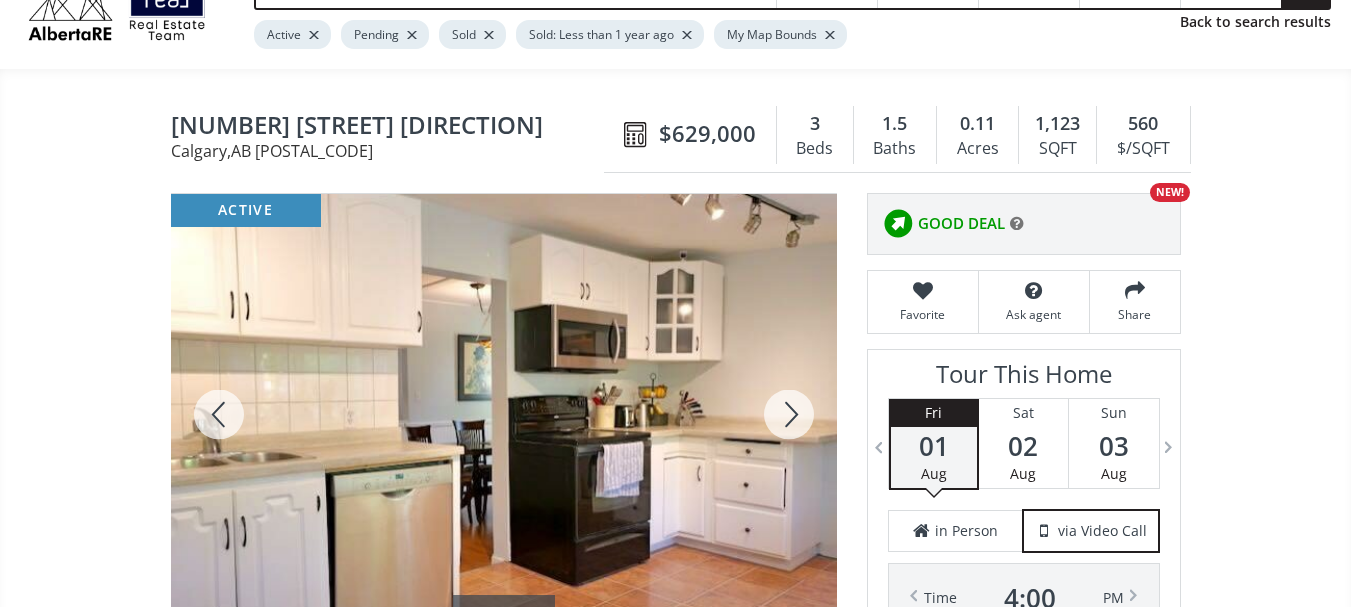 click at bounding box center (789, 414) 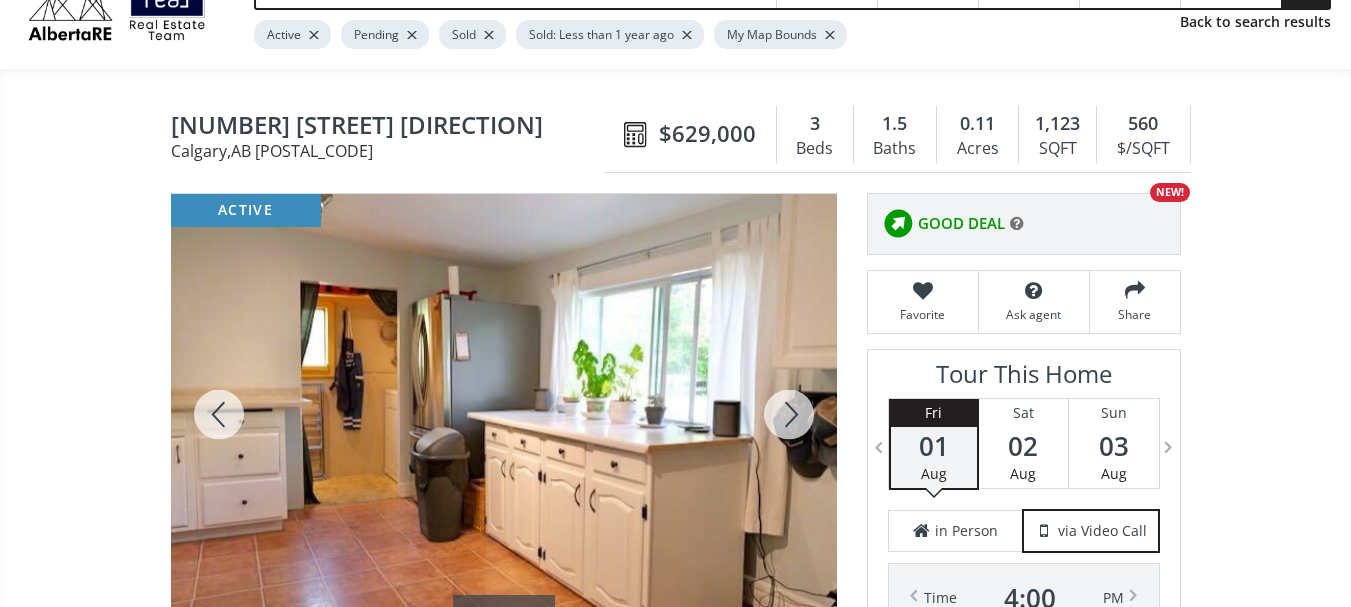 click at bounding box center (789, 414) 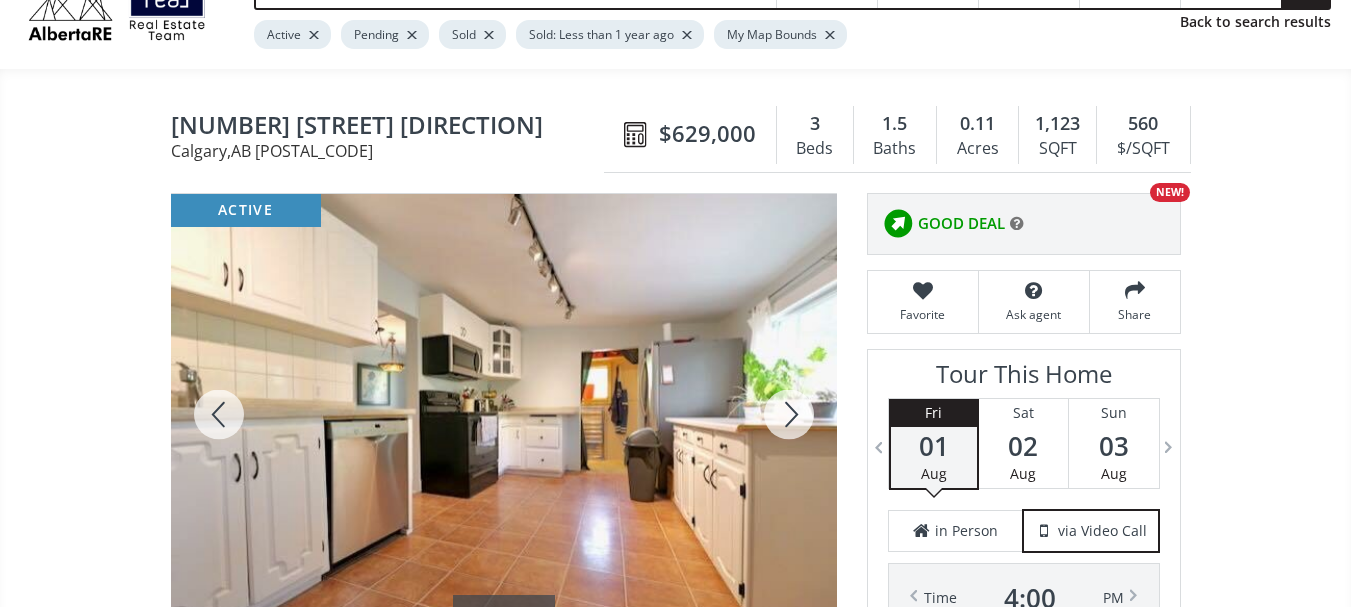click at bounding box center [789, 414] 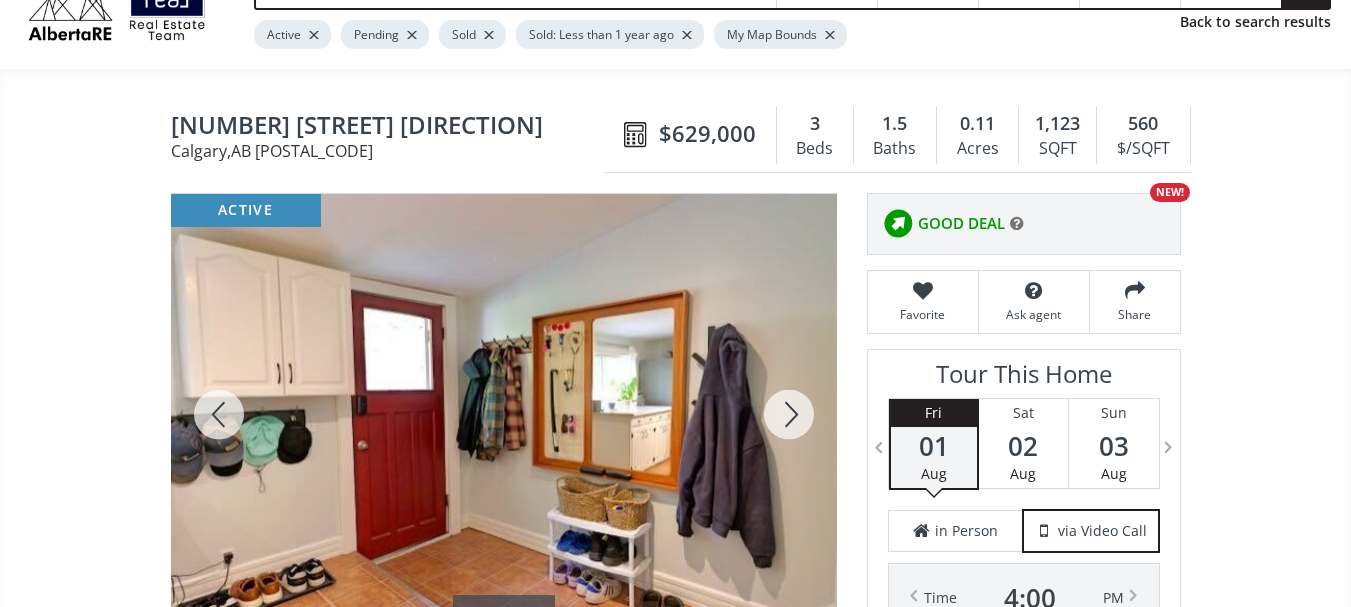 click at bounding box center (789, 414) 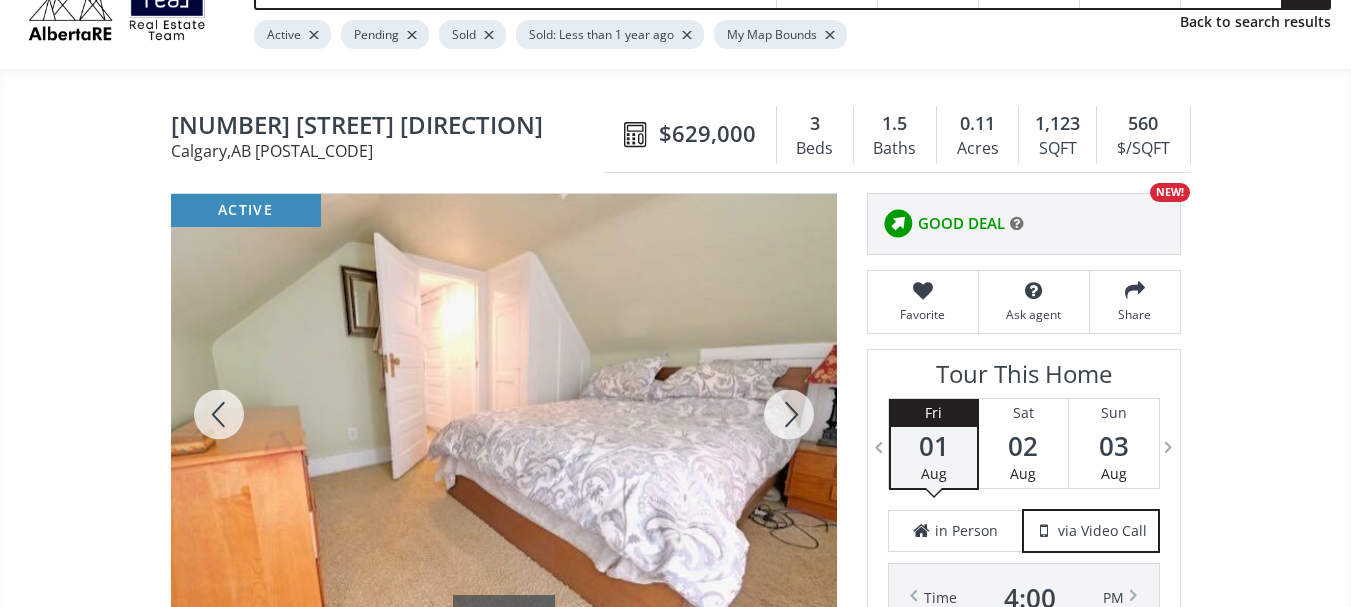 click at bounding box center (789, 414) 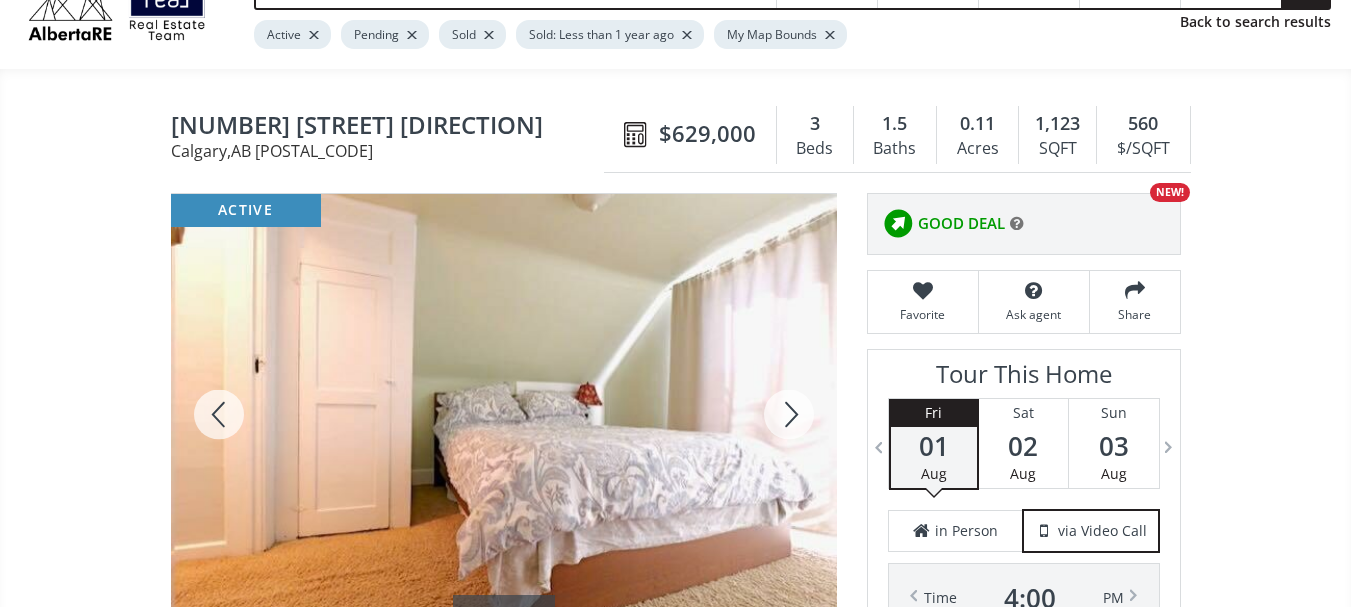 click at bounding box center (789, 414) 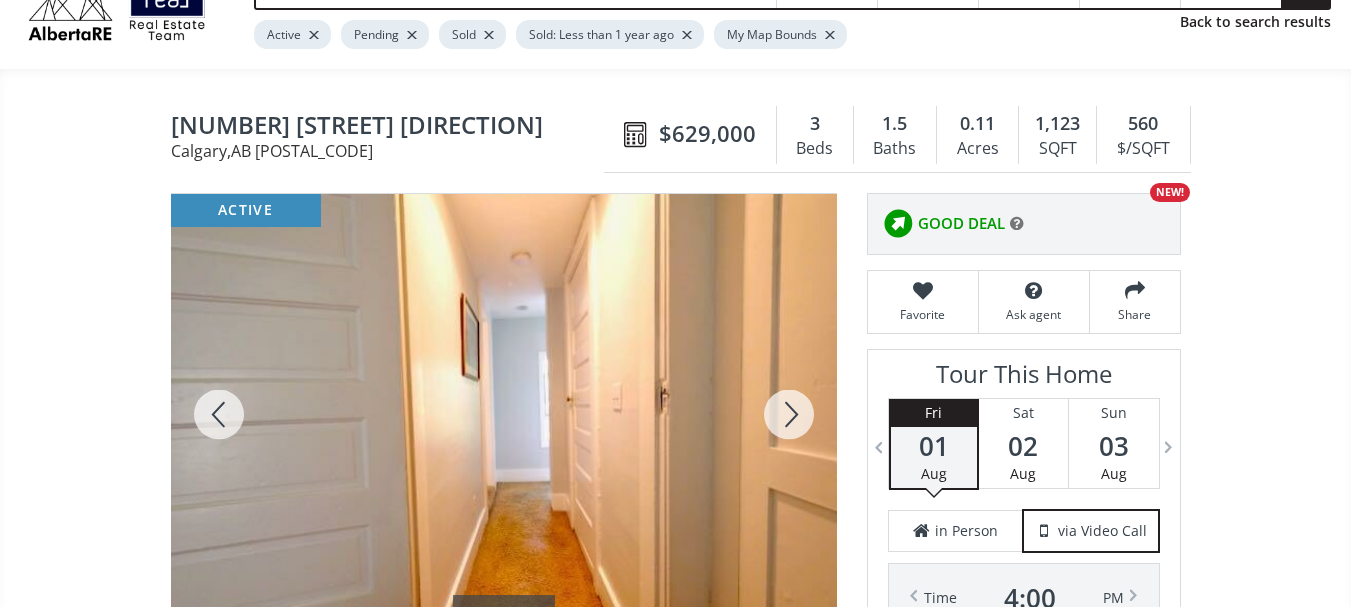 click at bounding box center (789, 414) 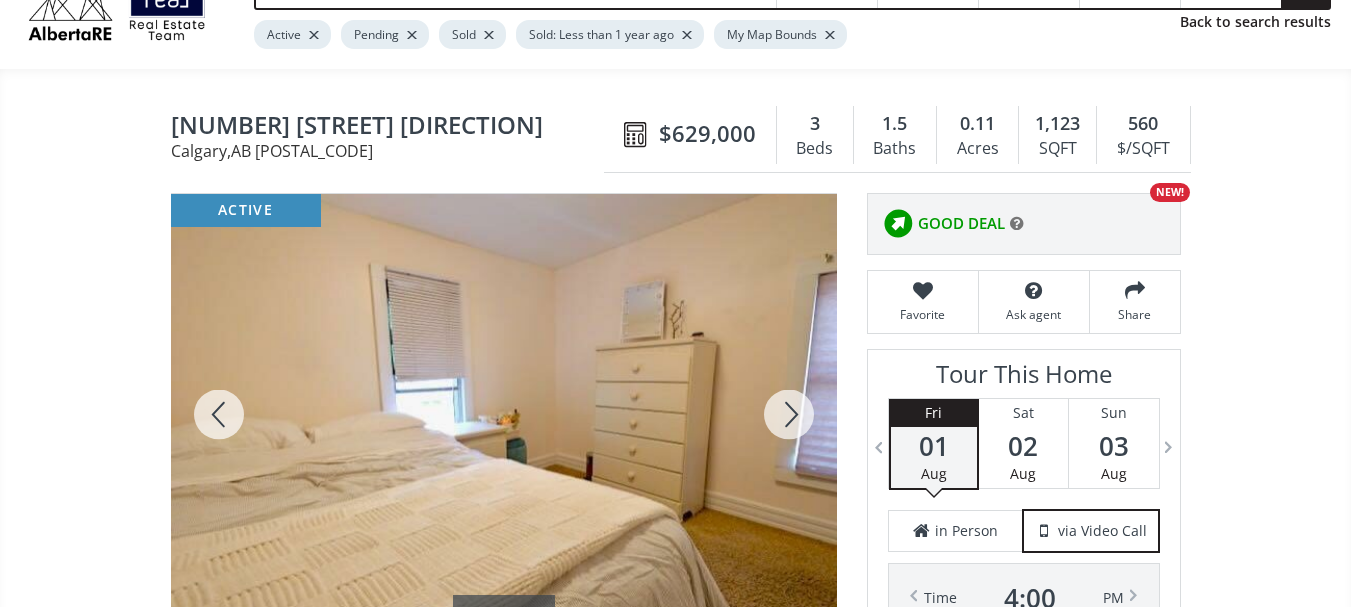 click at bounding box center [789, 414] 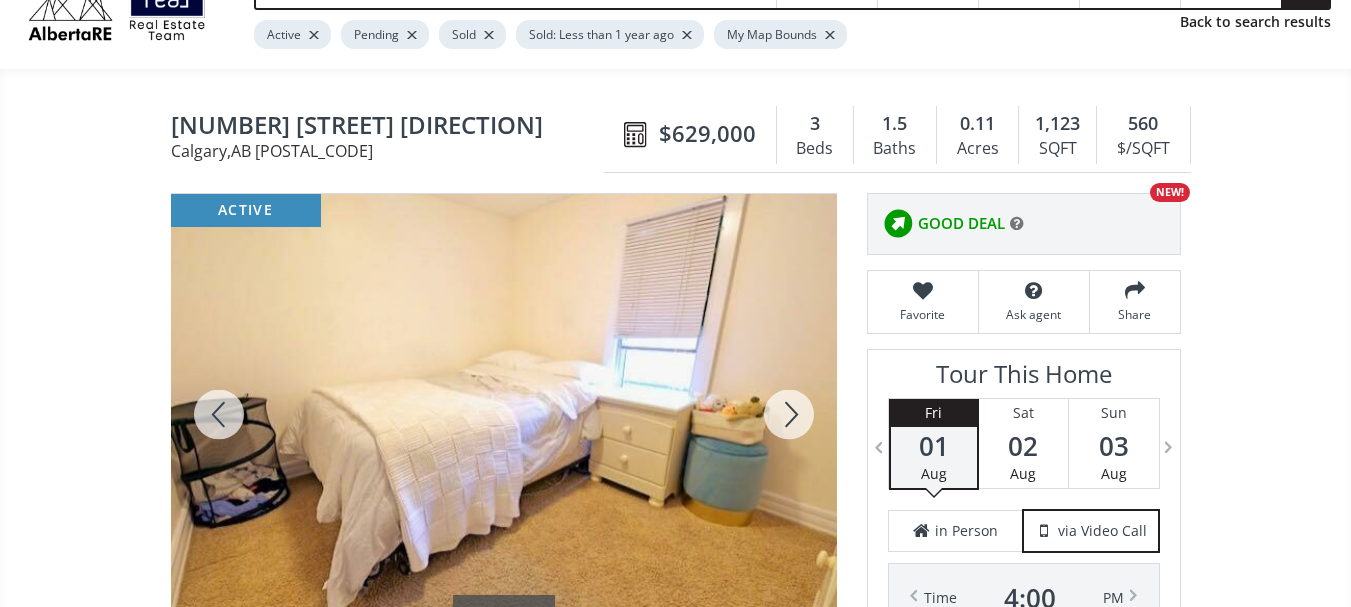 click at bounding box center (789, 414) 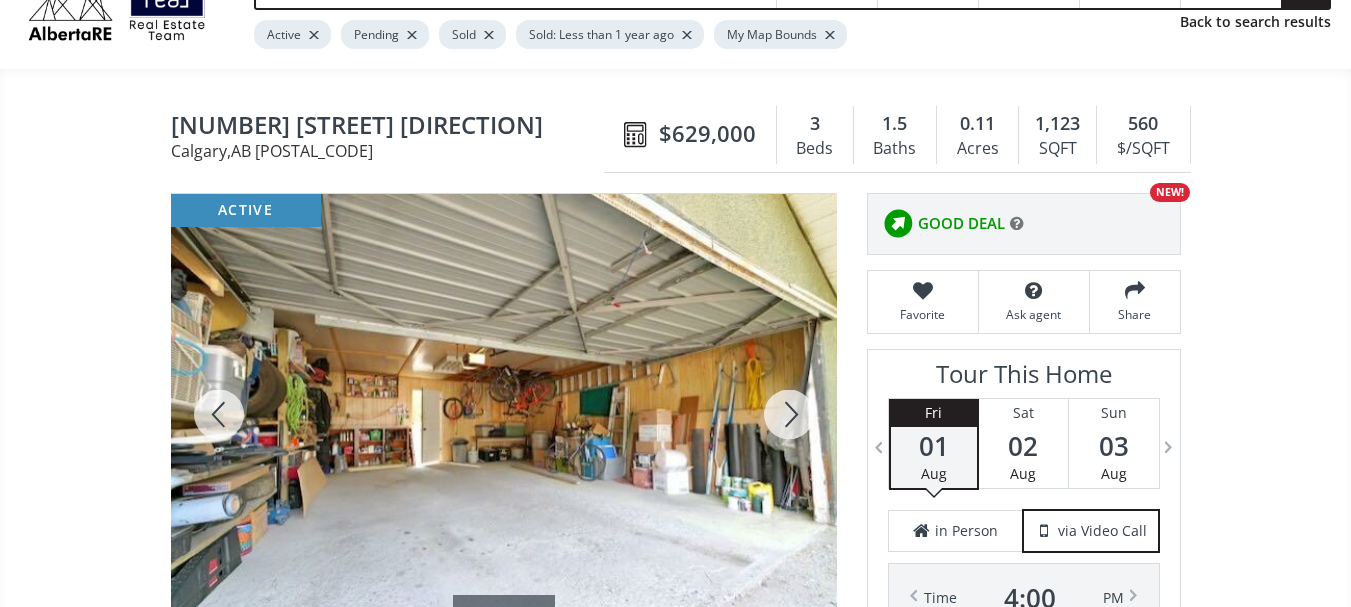 click at bounding box center (789, 414) 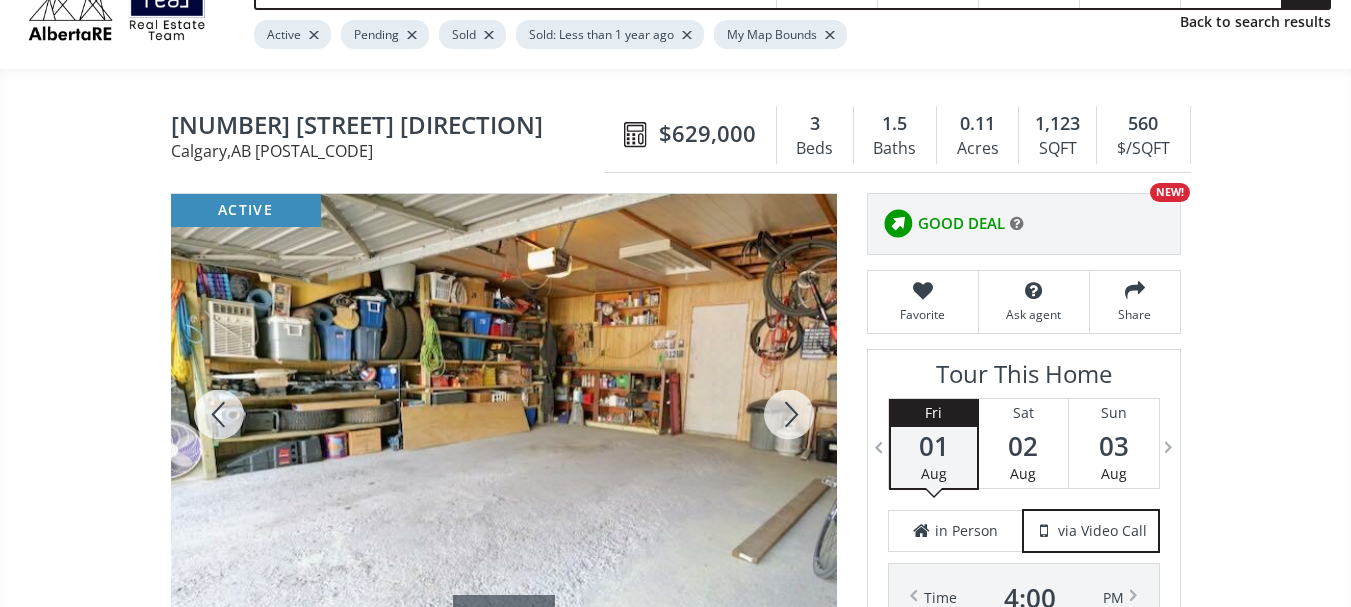 click at bounding box center [789, 414] 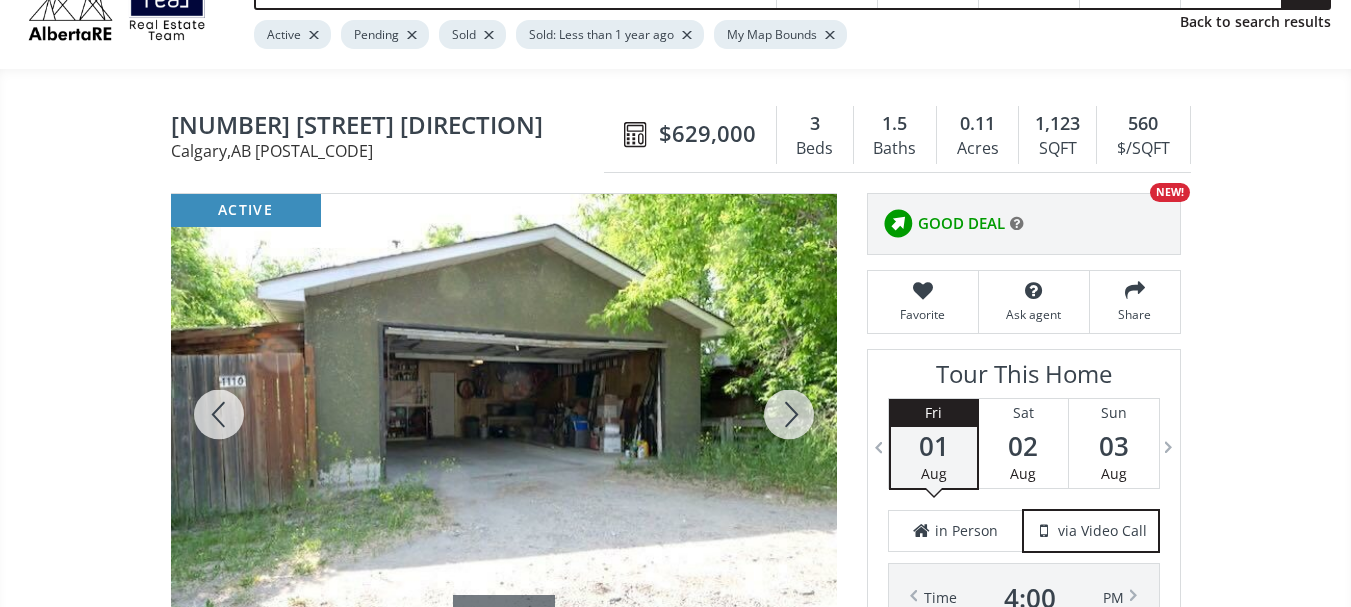 click at bounding box center [789, 414] 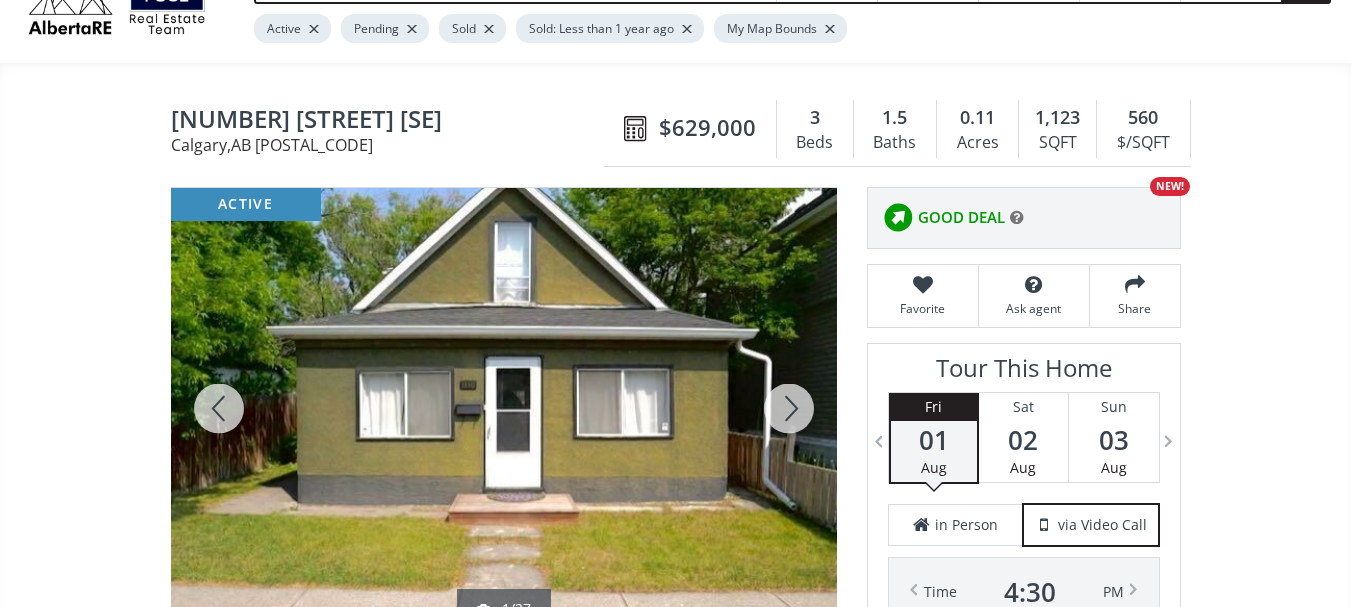 scroll, scrollTop: 106, scrollLeft: 0, axis: vertical 